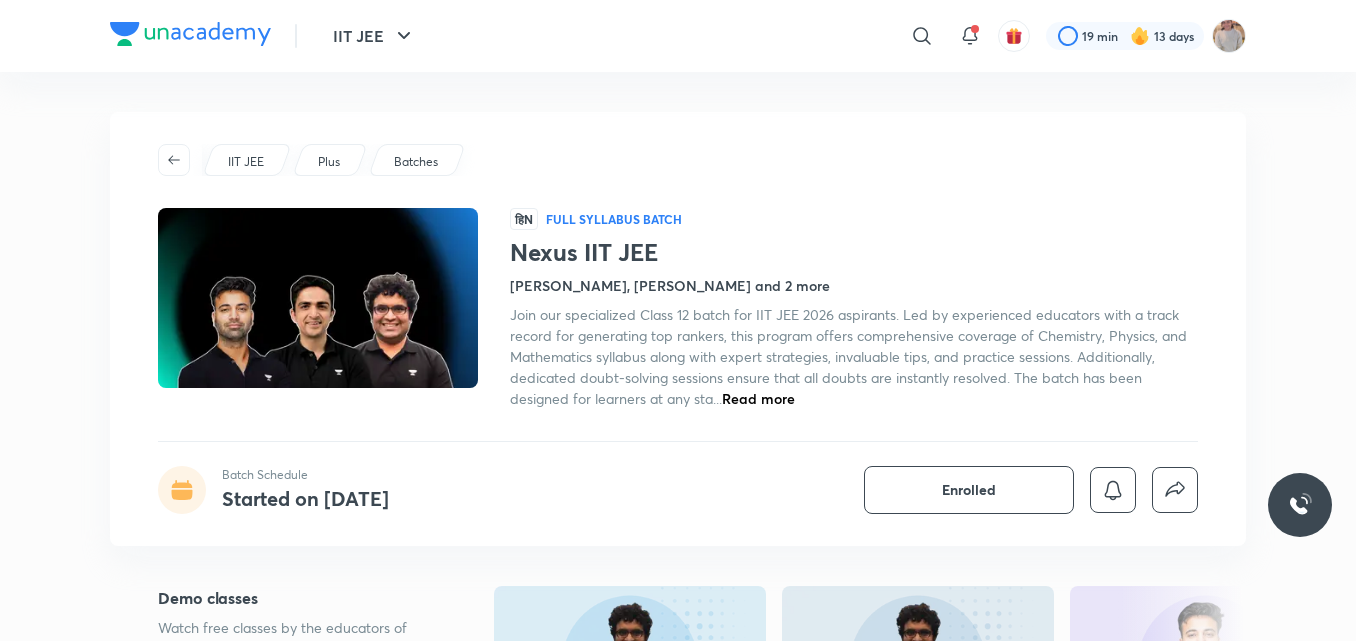scroll, scrollTop: 0, scrollLeft: 0, axis: both 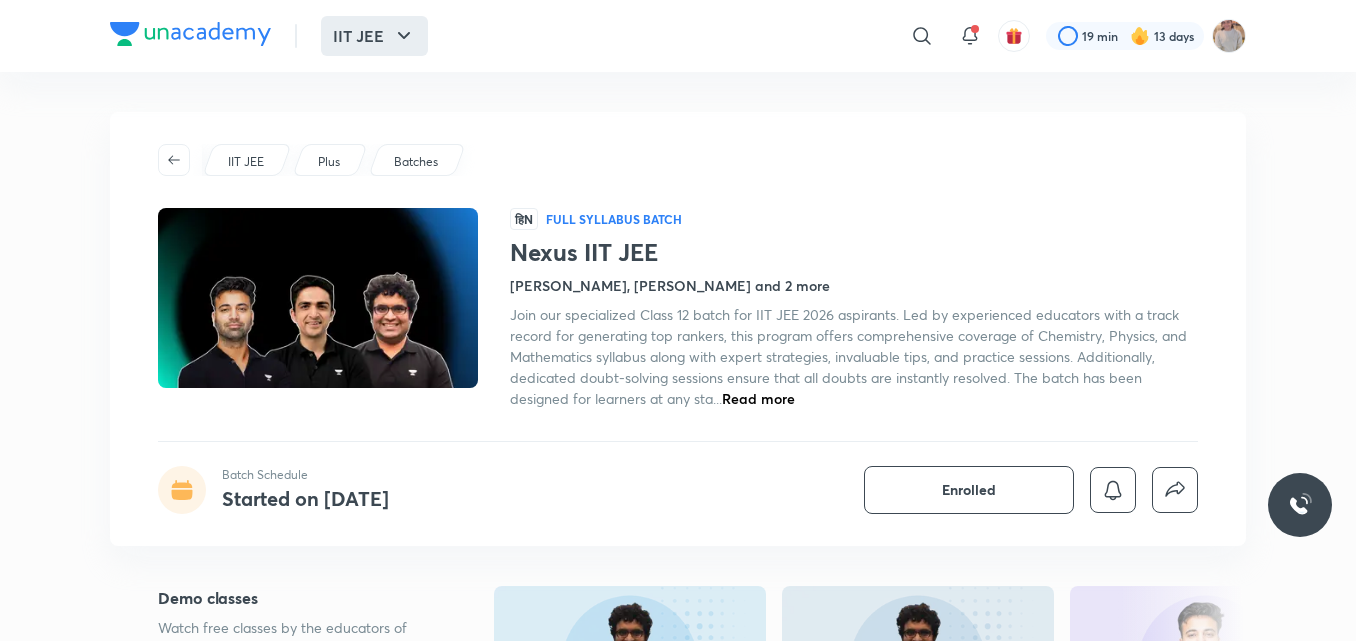 click on "IIT JEE" at bounding box center [374, 36] 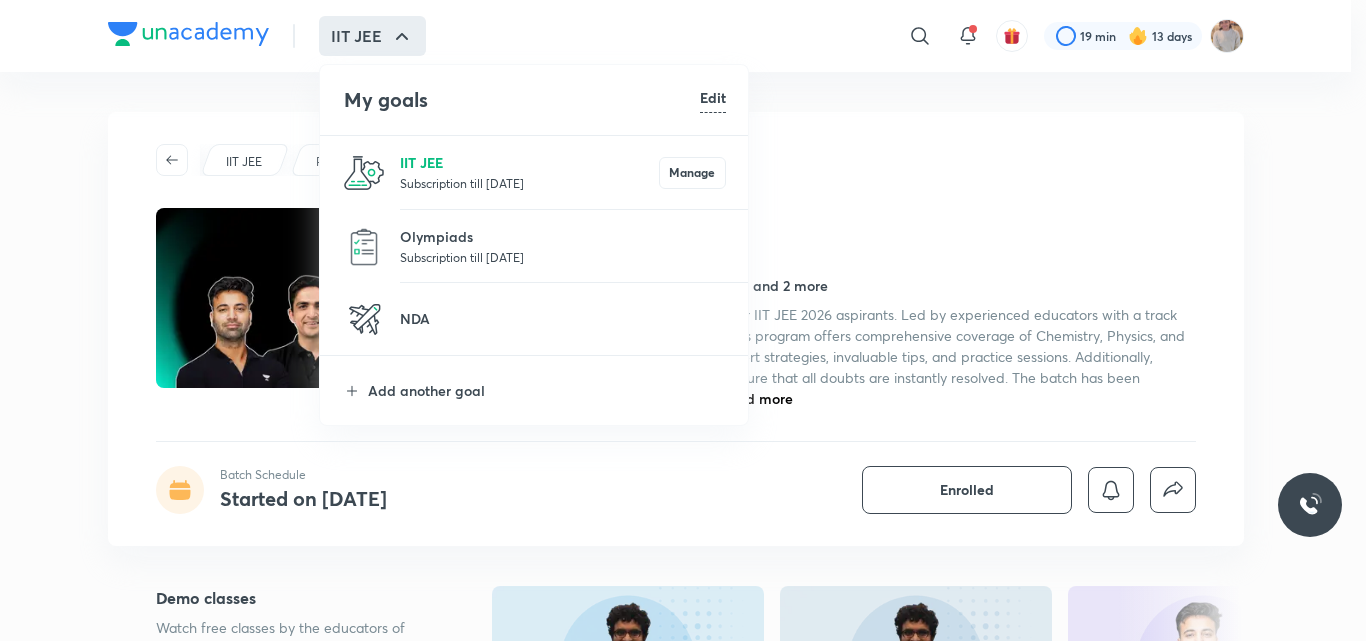 click on "IIT JEE" at bounding box center [529, 162] 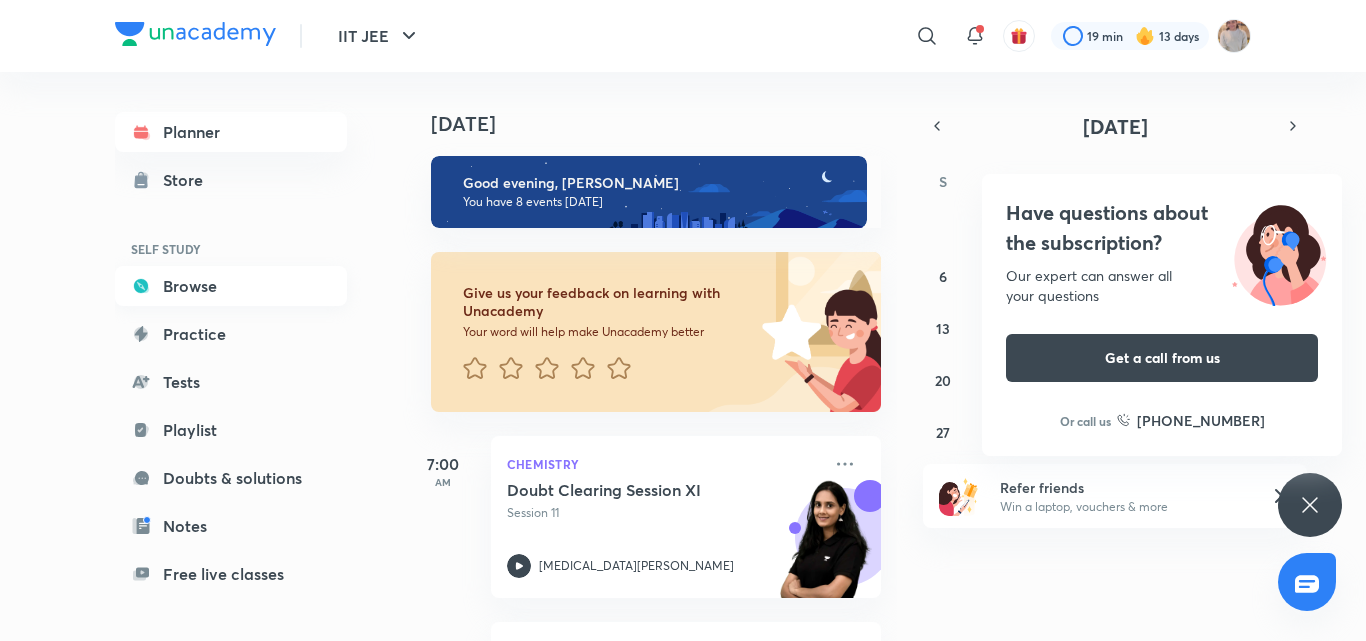 click on "Browse" at bounding box center [231, 286] 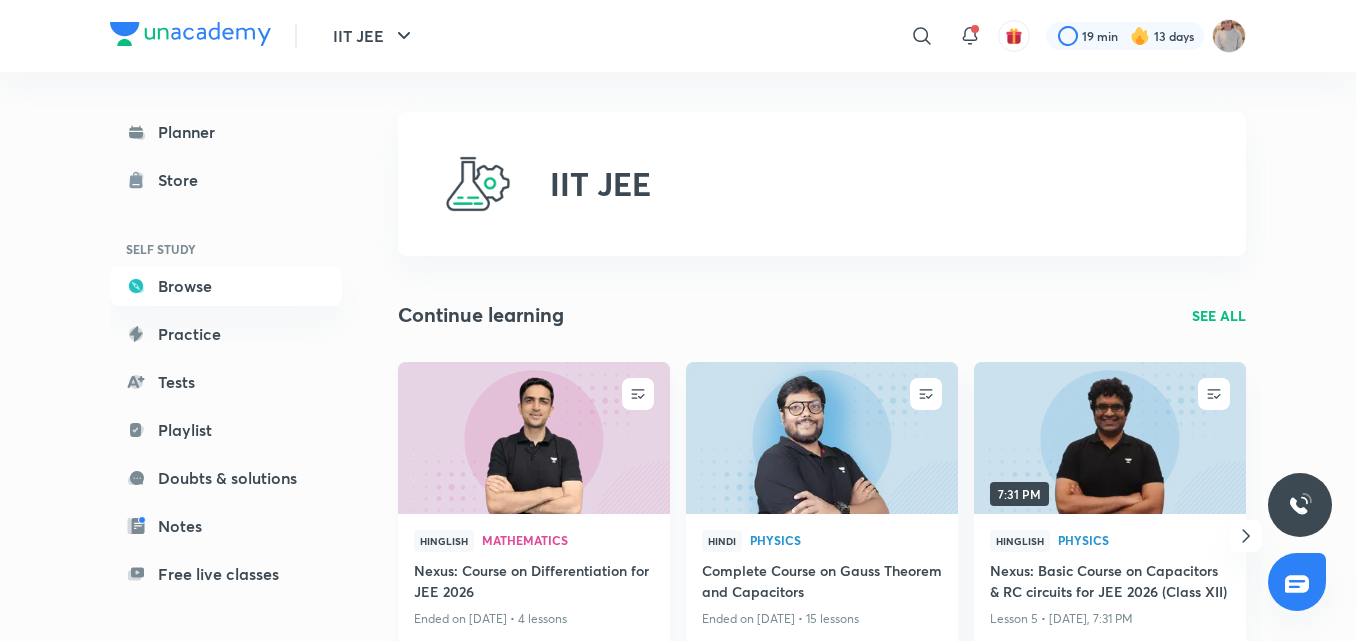 click at bounding box center (533, 437) 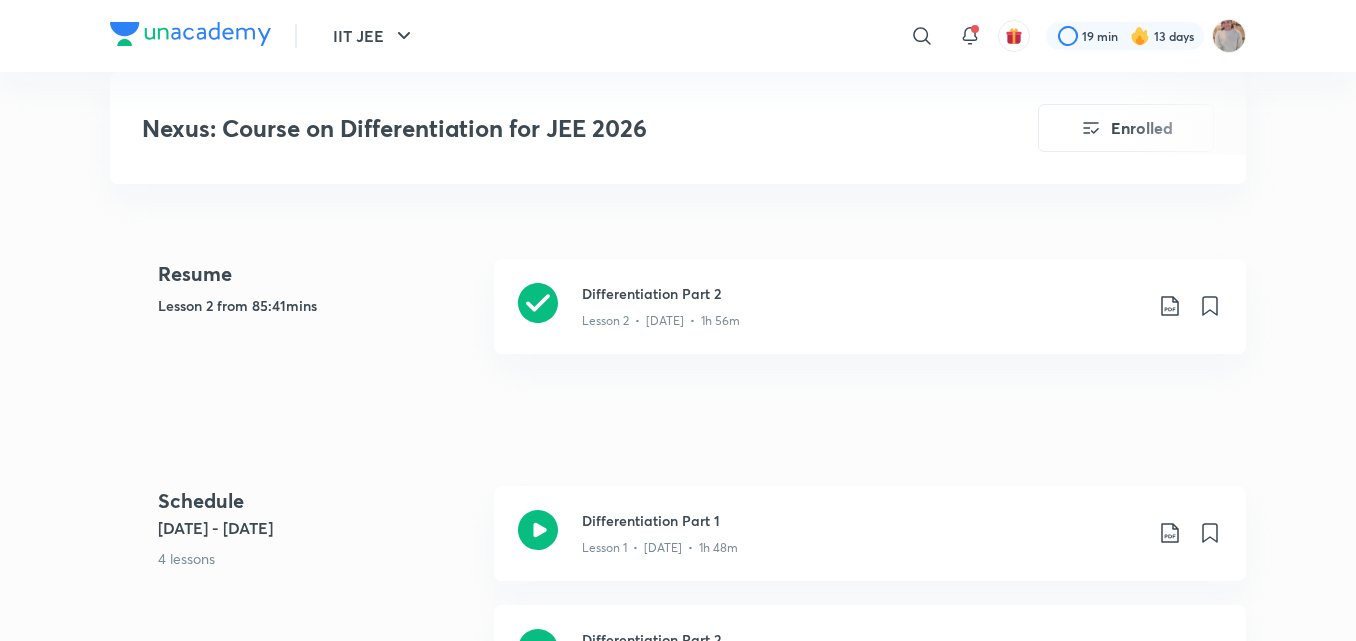 scroll, scrollTop: 947, scrollLeft: 0, axis: vertical 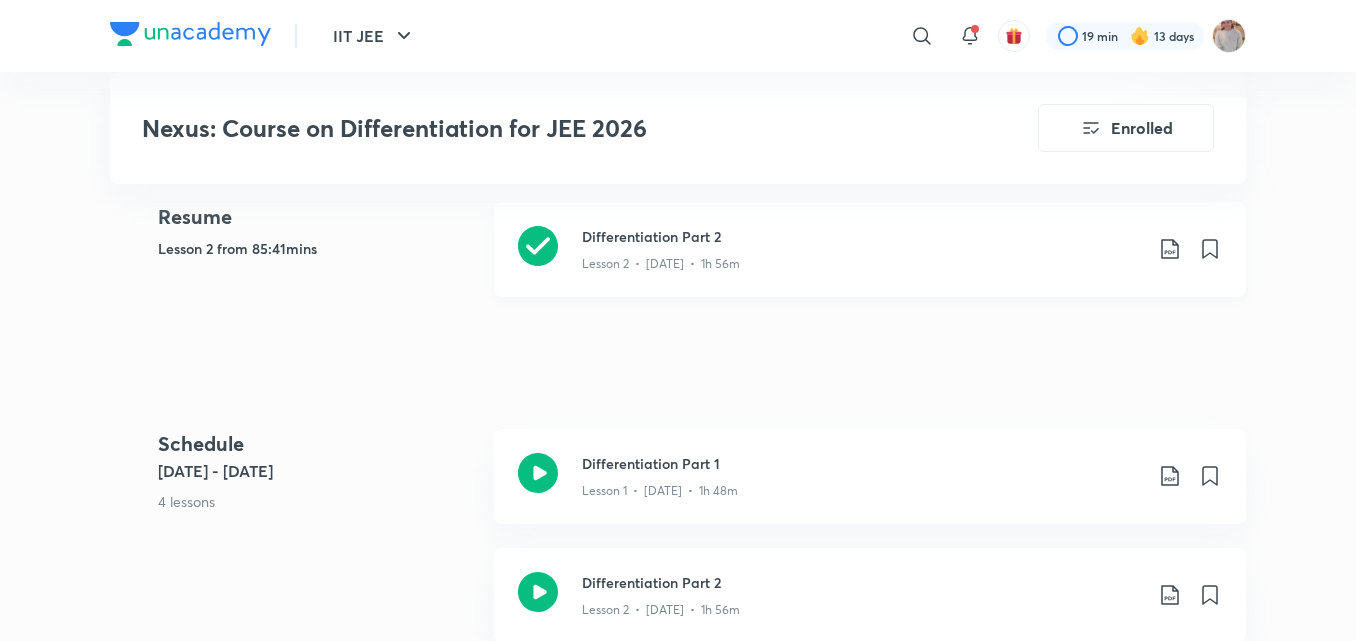 click on "Lesson 2  •  [DATE]  •  1h 56m" at bounding box center (661, 264) 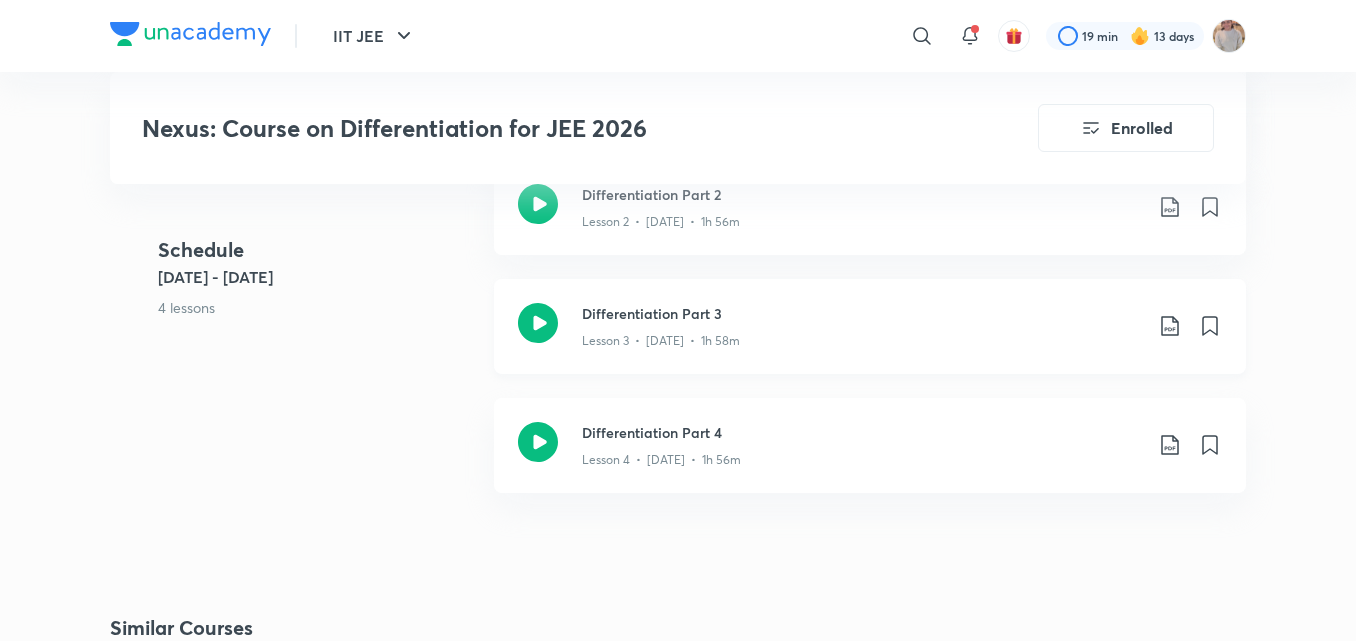 scroll, scrollTop: 1337, scrollLeft: 0, axis: vertical 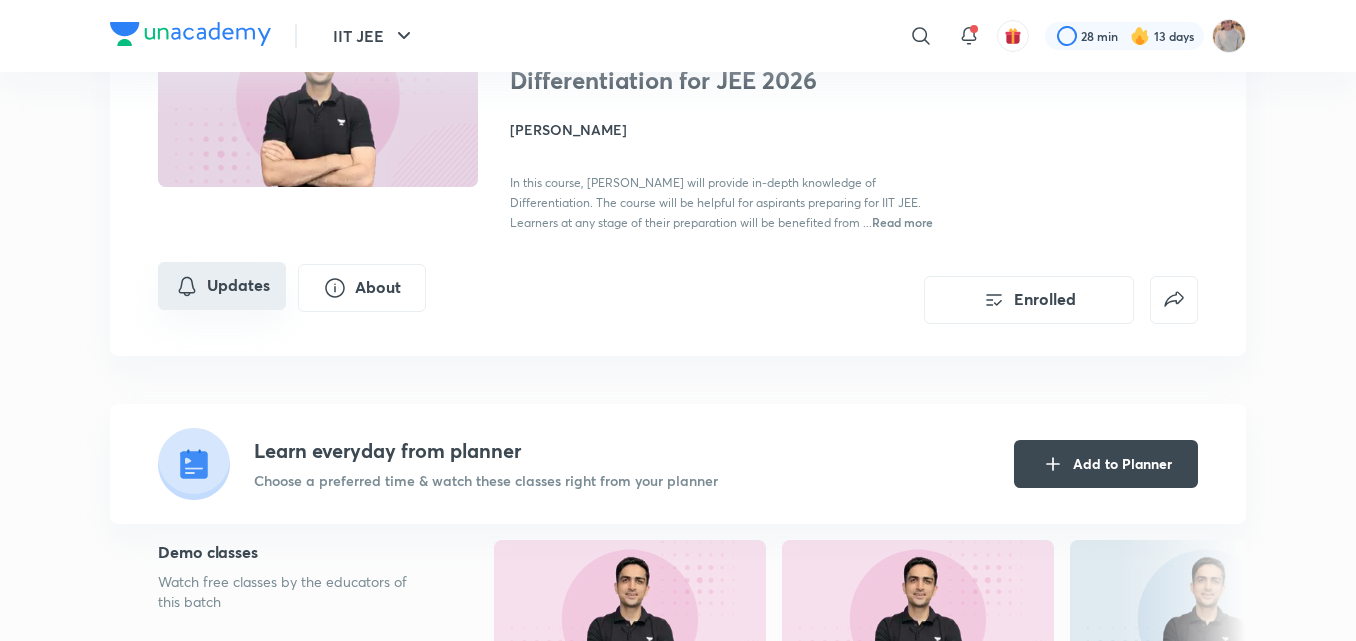 click on "Updates" at bounding box center (222, 286) 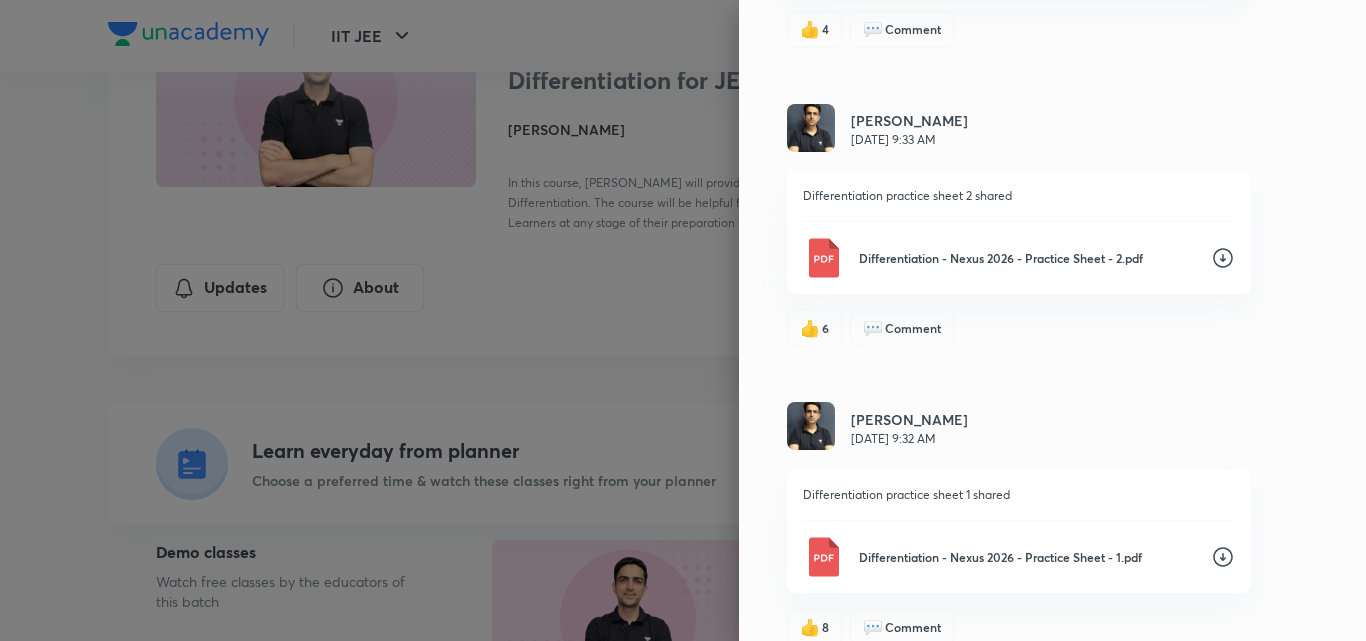 scroll, scrollTop: 463, scrollLeft: 0, axis: vertical 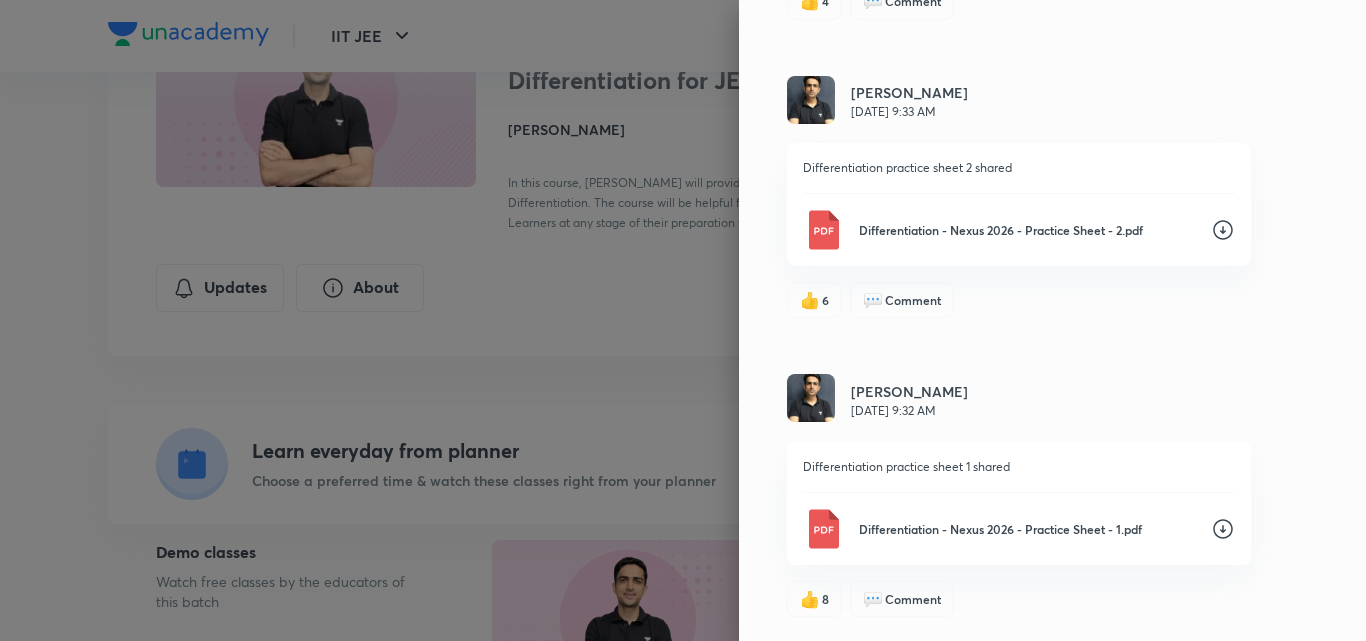 click on "Differentiation - Nexus 2026 - Practice Sheet - 1.pdf" at bounding box center [1019, 529] 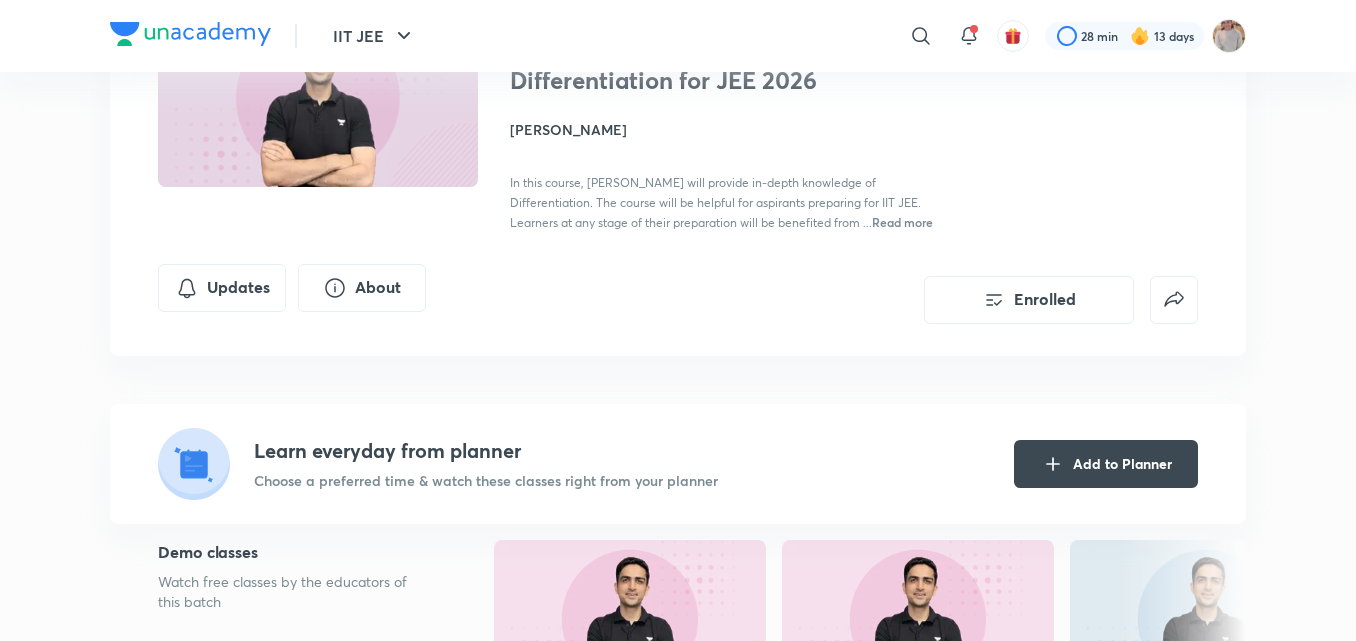 scroll, scrollTop: 209, scrollLeft: 0, axis: vertical 